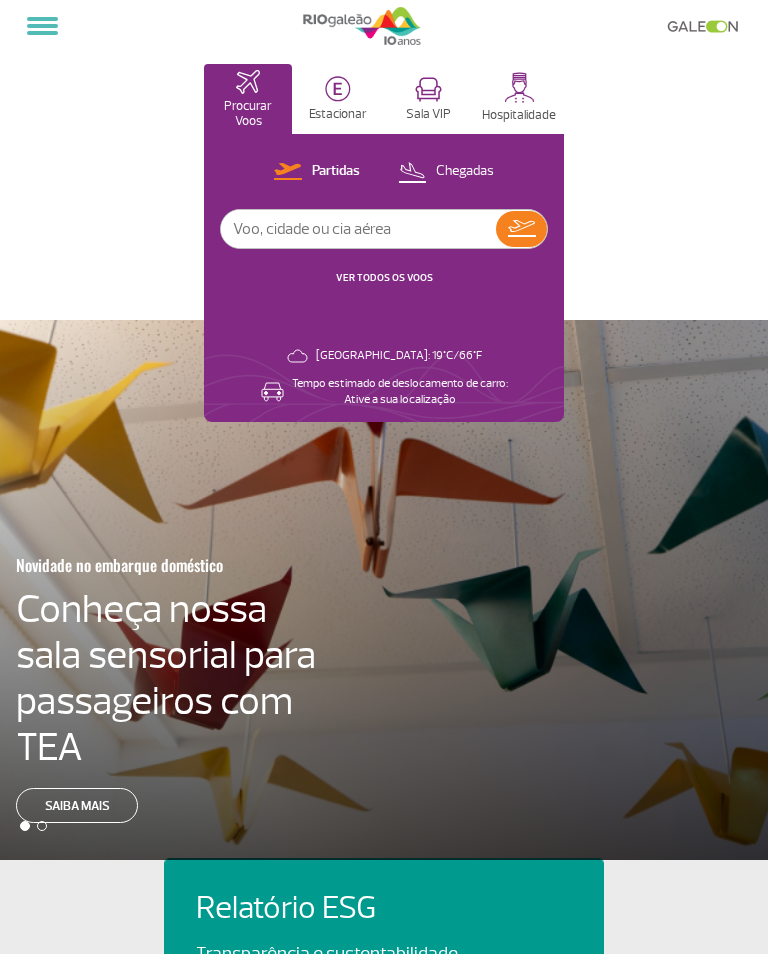 scroll, scrollTop: 0, scrollLeft: 0, axis: both 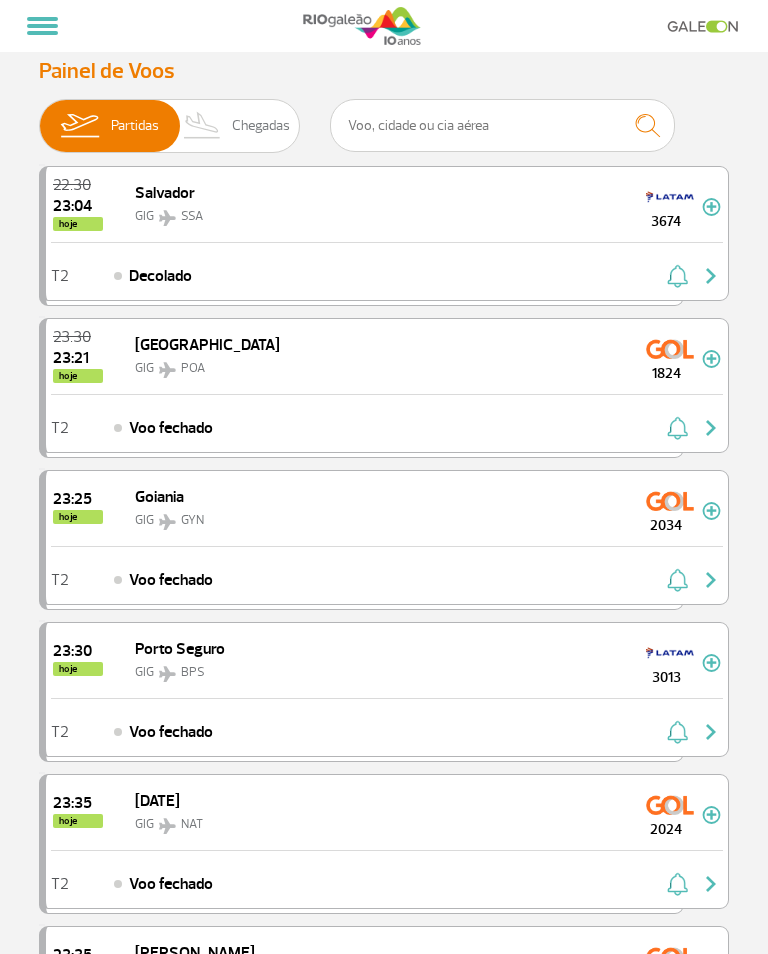 click at bounding box center (42, 19) 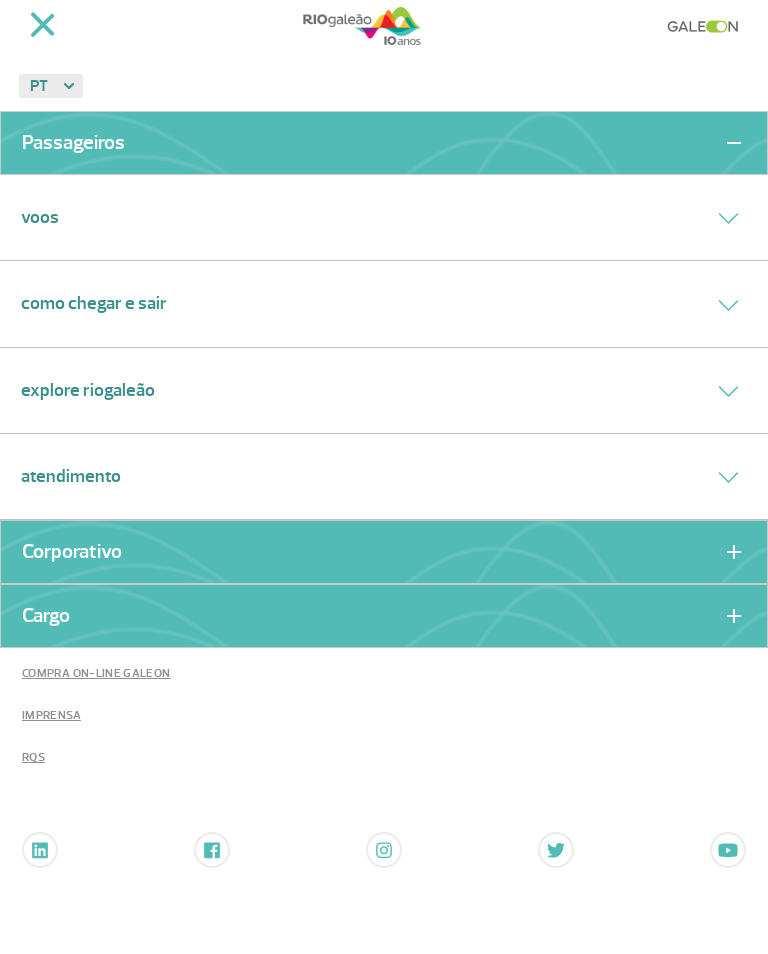click on "Voos" at bounding box center [40, 217] 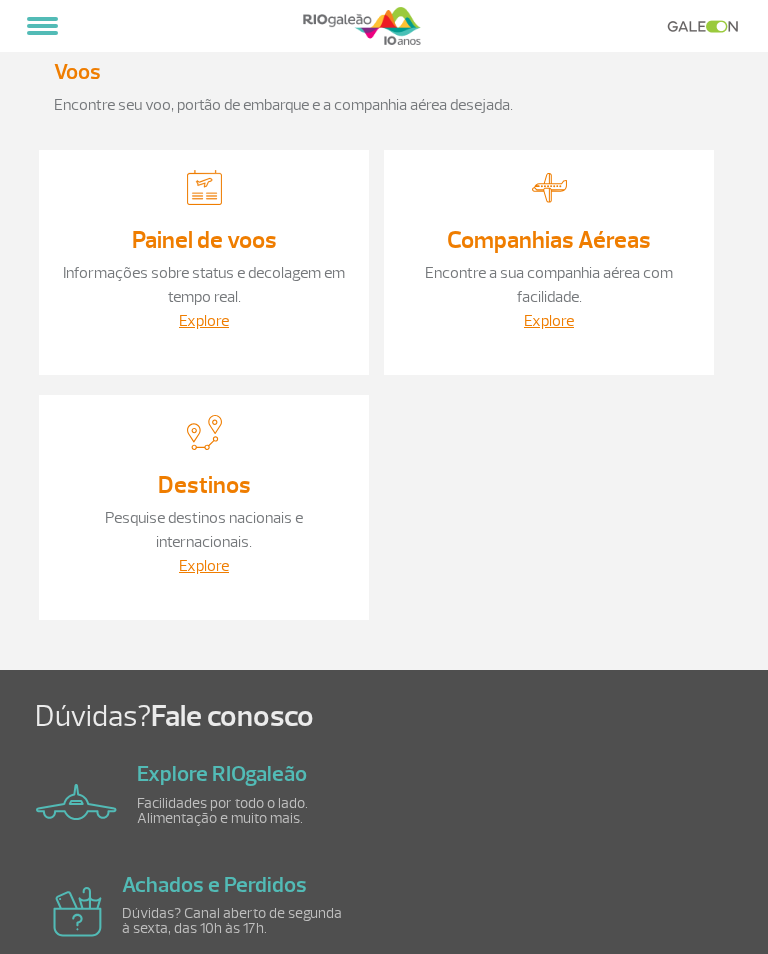 click on "Explore" at bounding box center (549, 321) 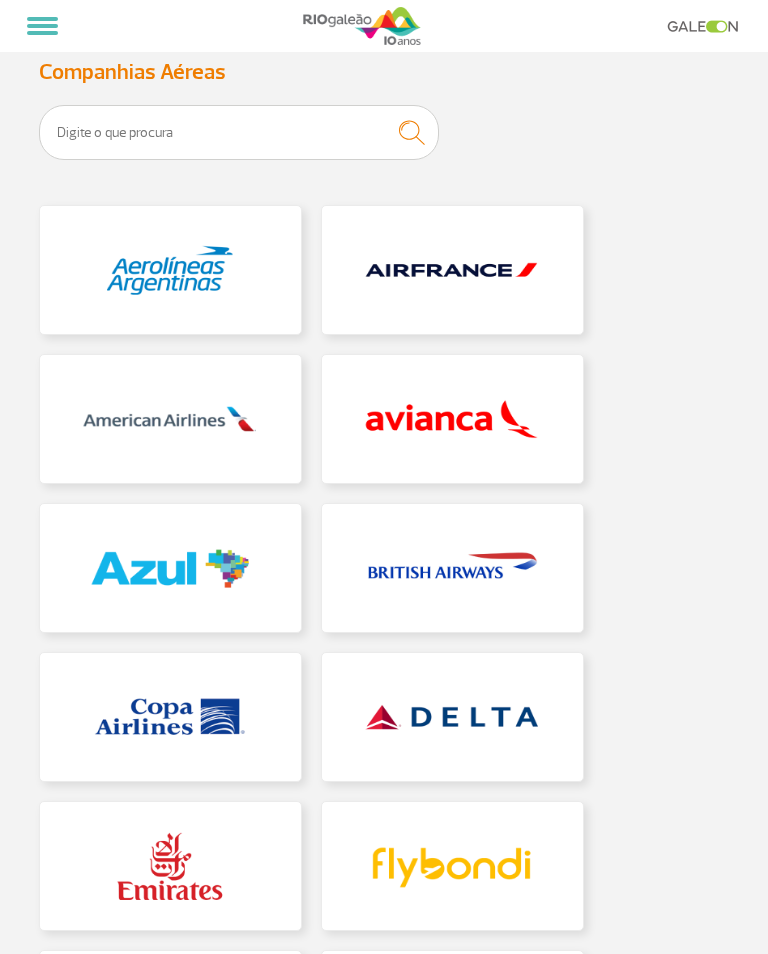 scroll, scrollTop: 0, scrollLeft: 0, axis: both 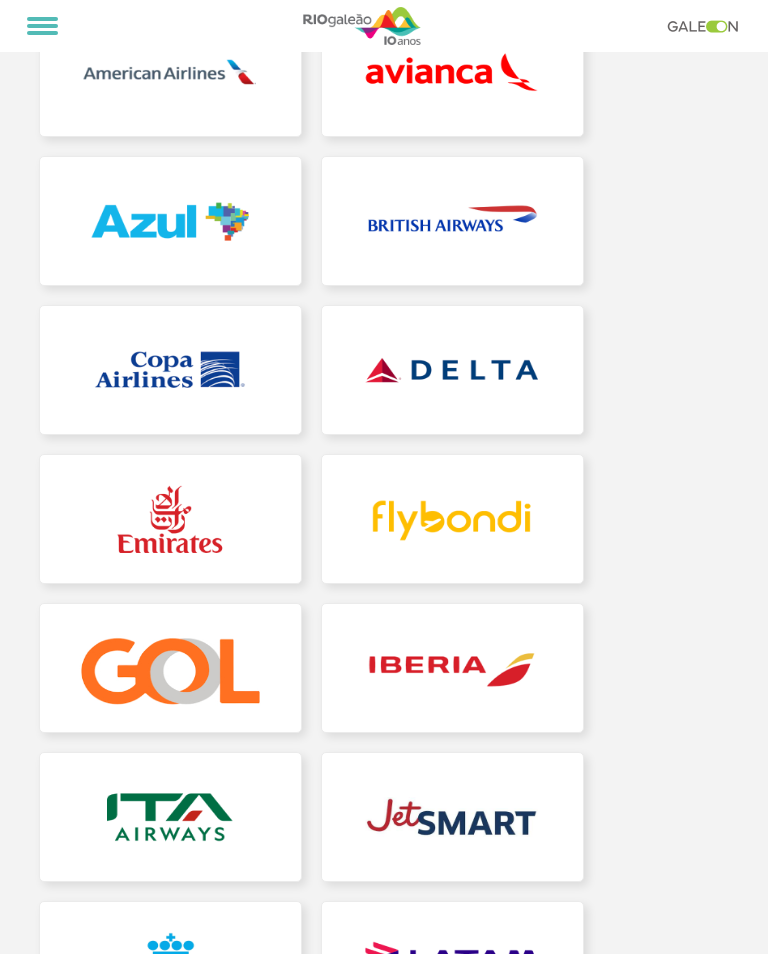 click at bounding box center [170, 519] 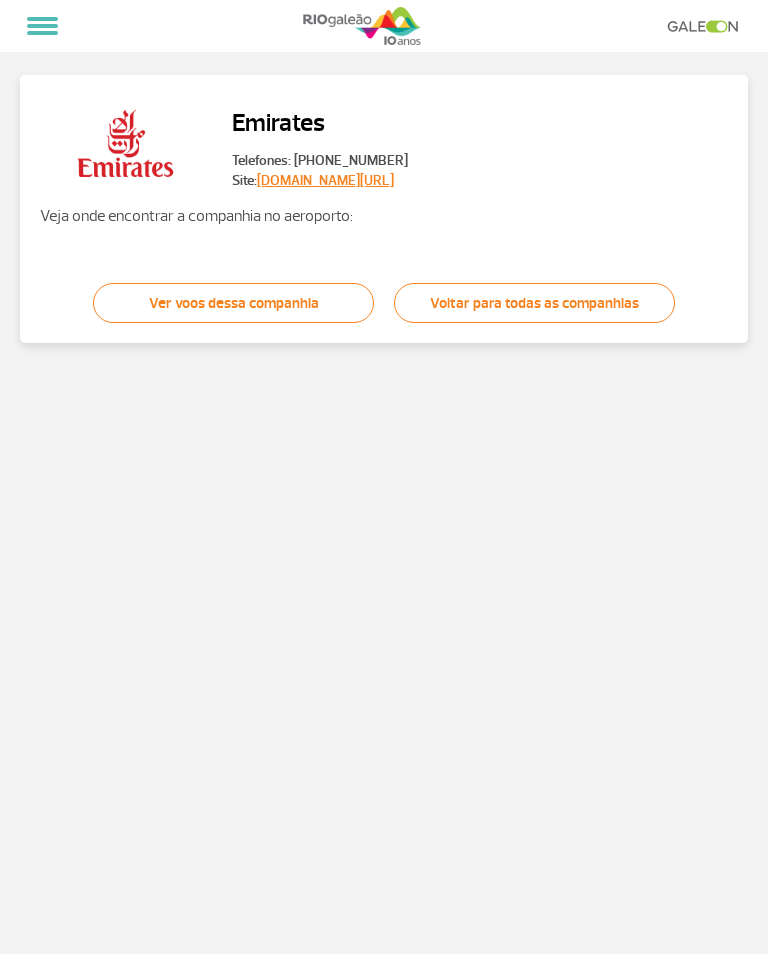 scroll, scrollTop: 0, scrollLeft: 0, axis: both 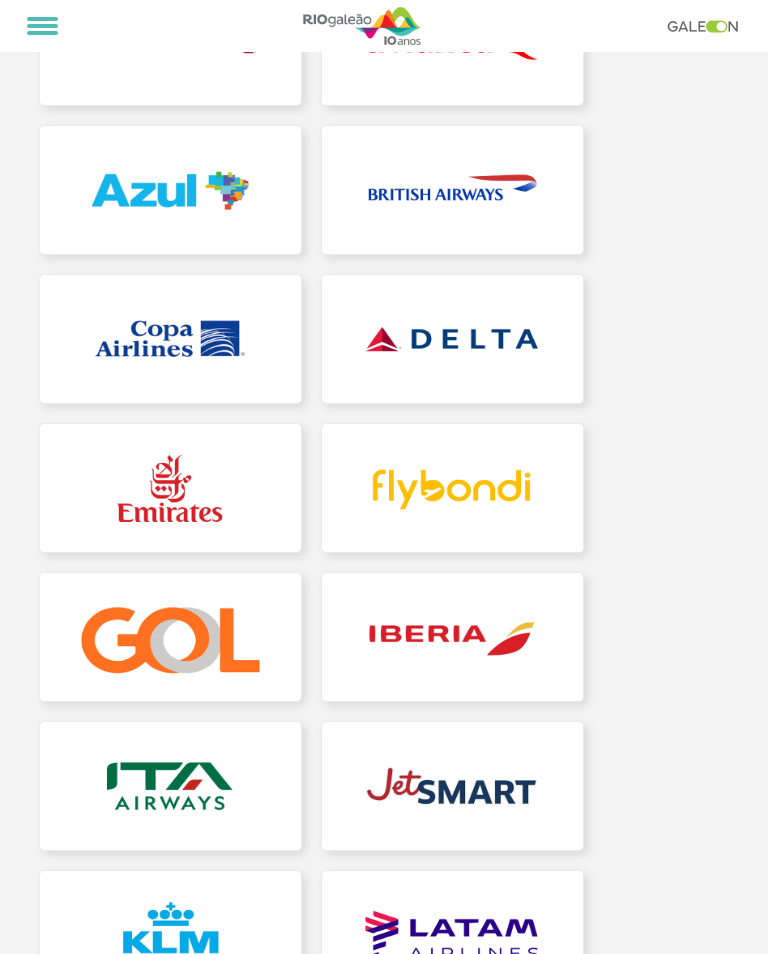 click at bounding box center [452, 488] 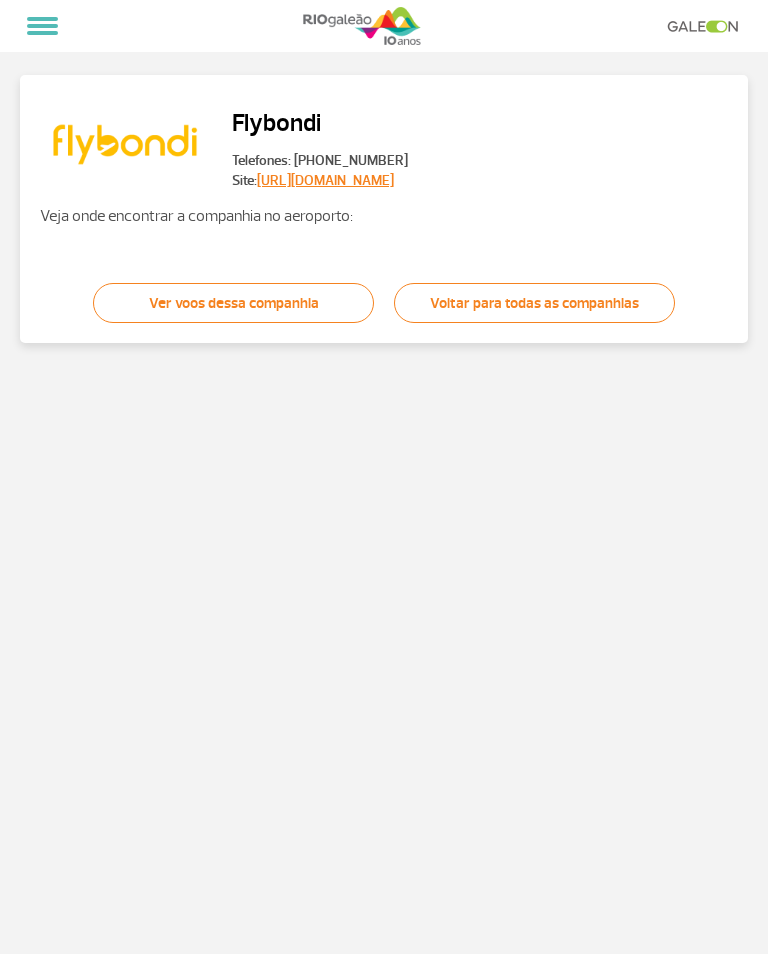 scroll, scrollTop: 0, scrollLeft: 0, axis: both 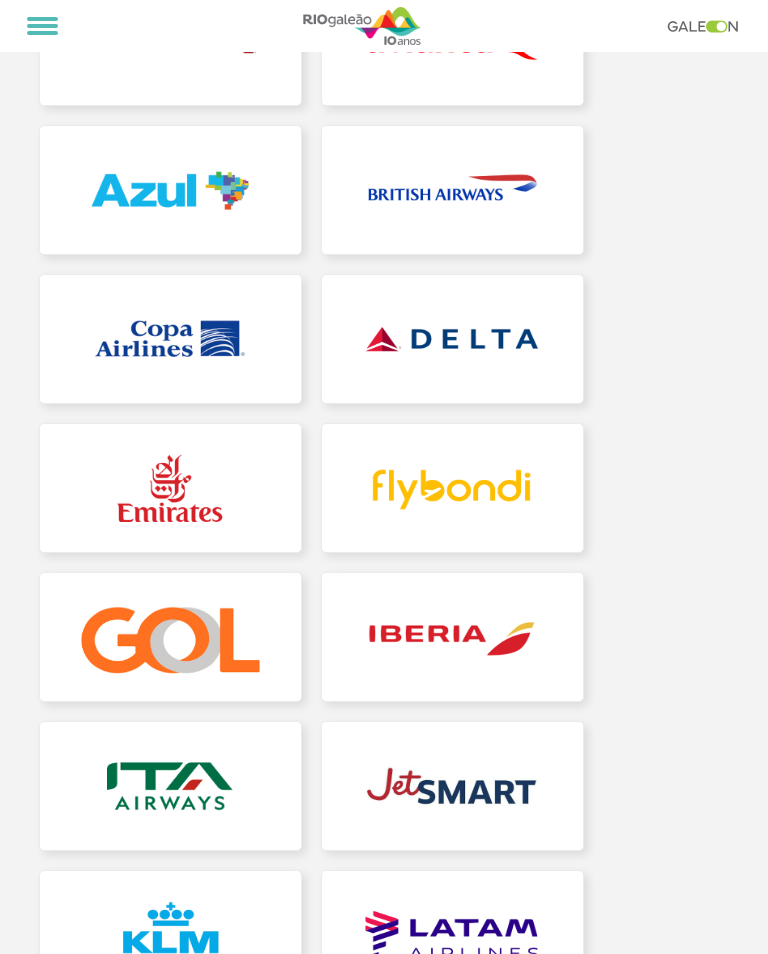 click at bounding box center [452, 637] 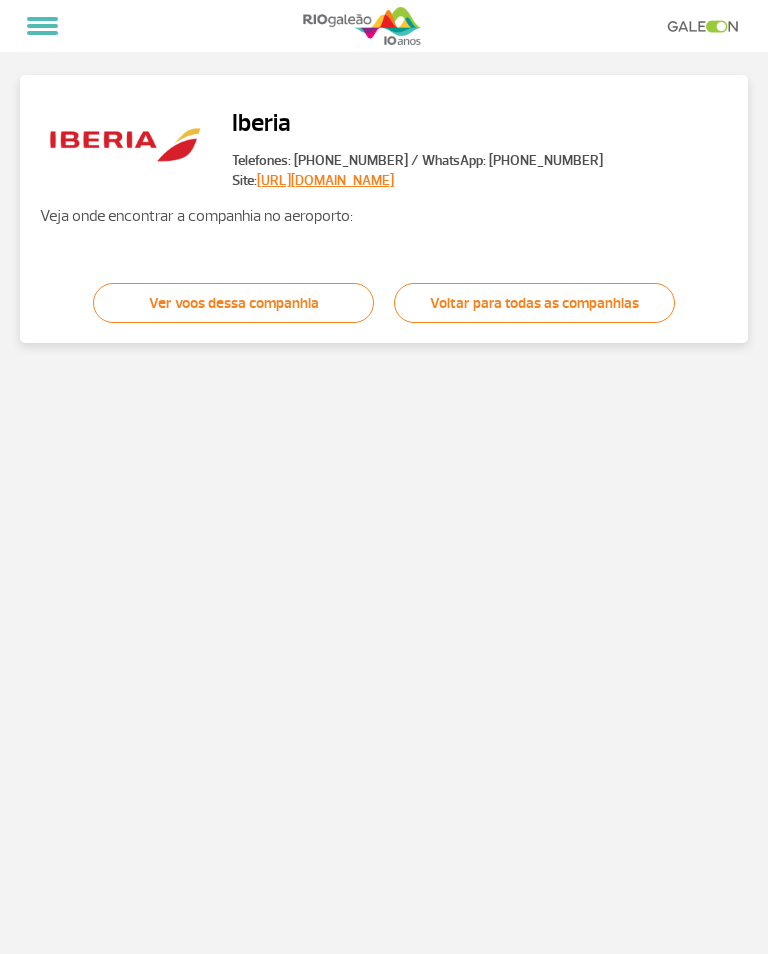 scroll, scrollTop: 0, scrollLeft: 0, axis: both 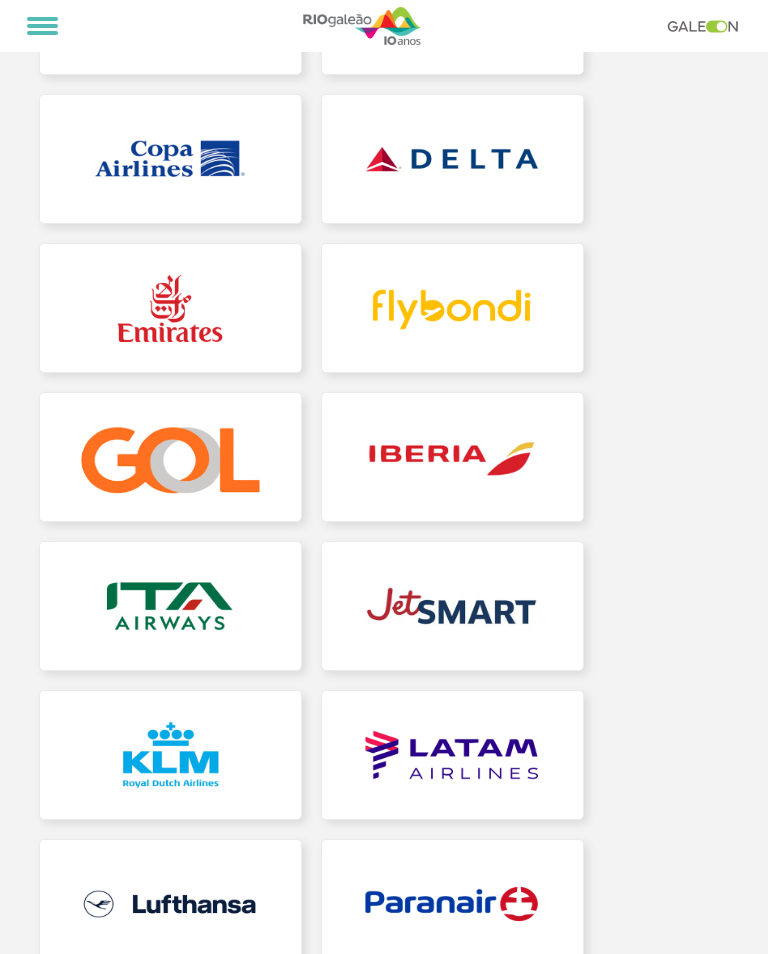 click at bounding box center [170, 606] 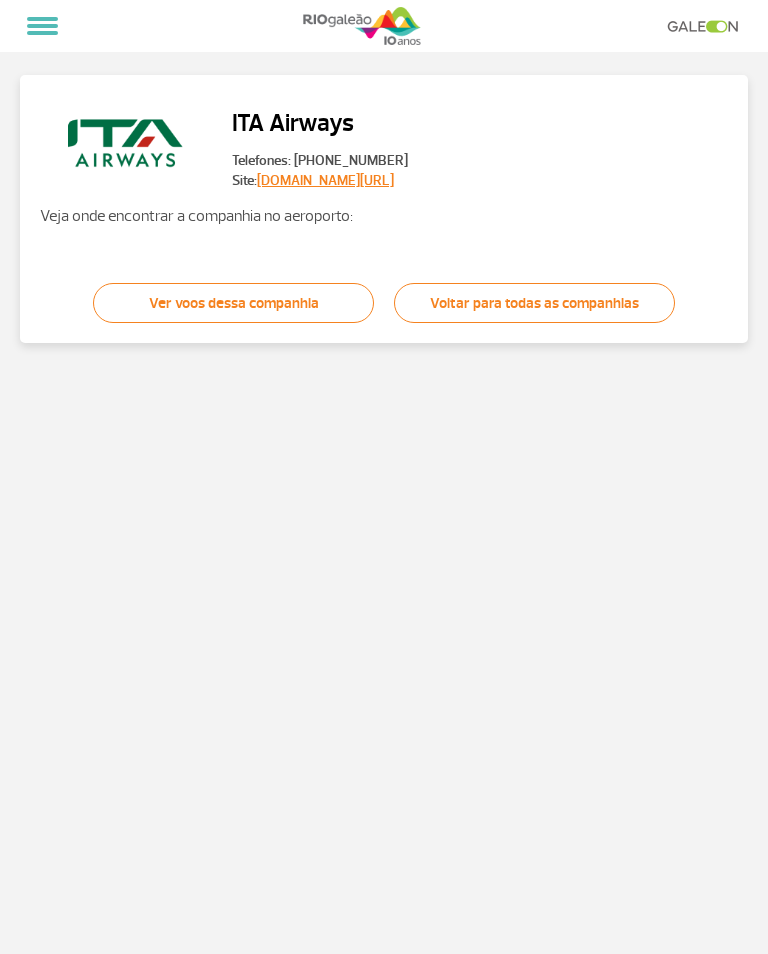 scroll, scrollTop: 0, scrollLeft: 0, axis: both 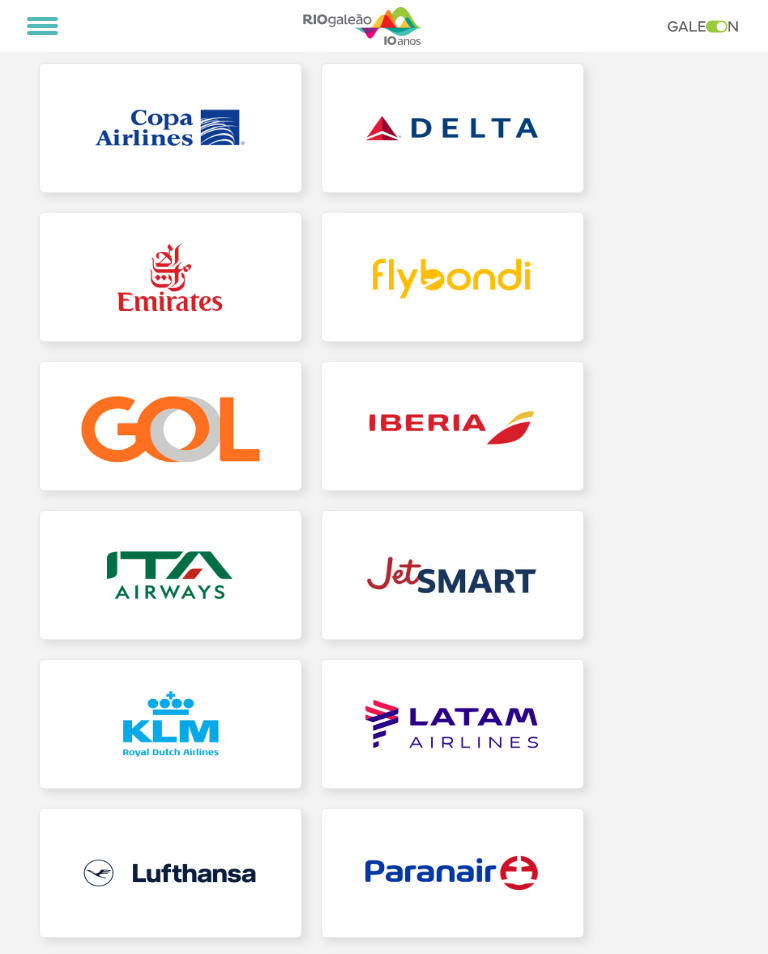 click at bounding box center (452, 575) 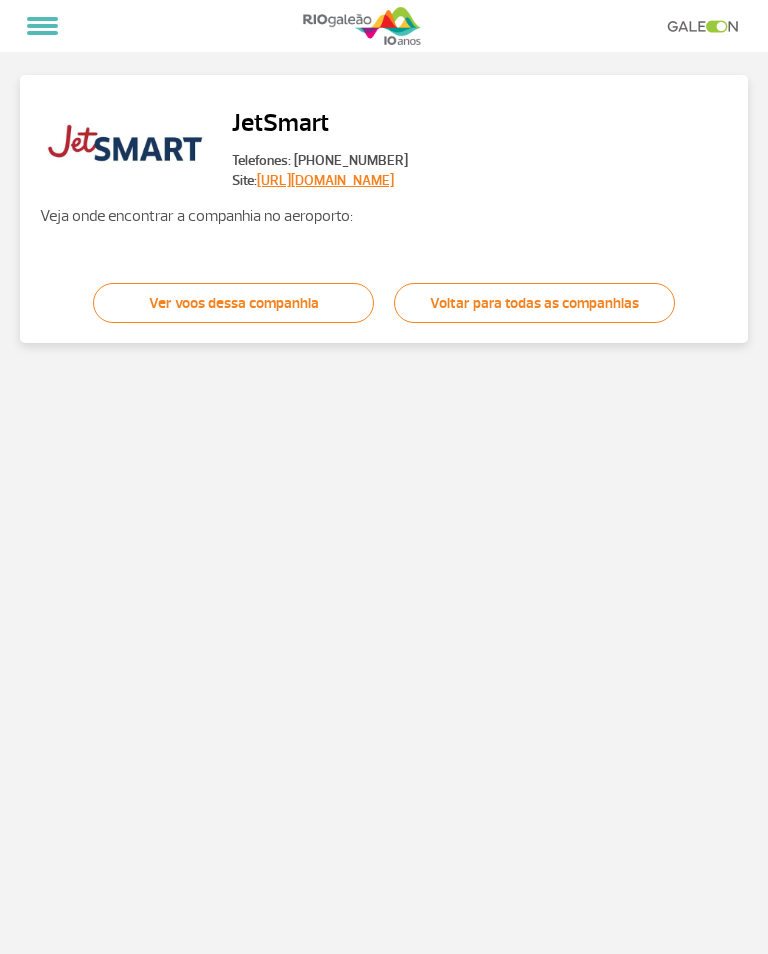 scroll, scrollTop: 0, scrollLeft: 0, axis: both 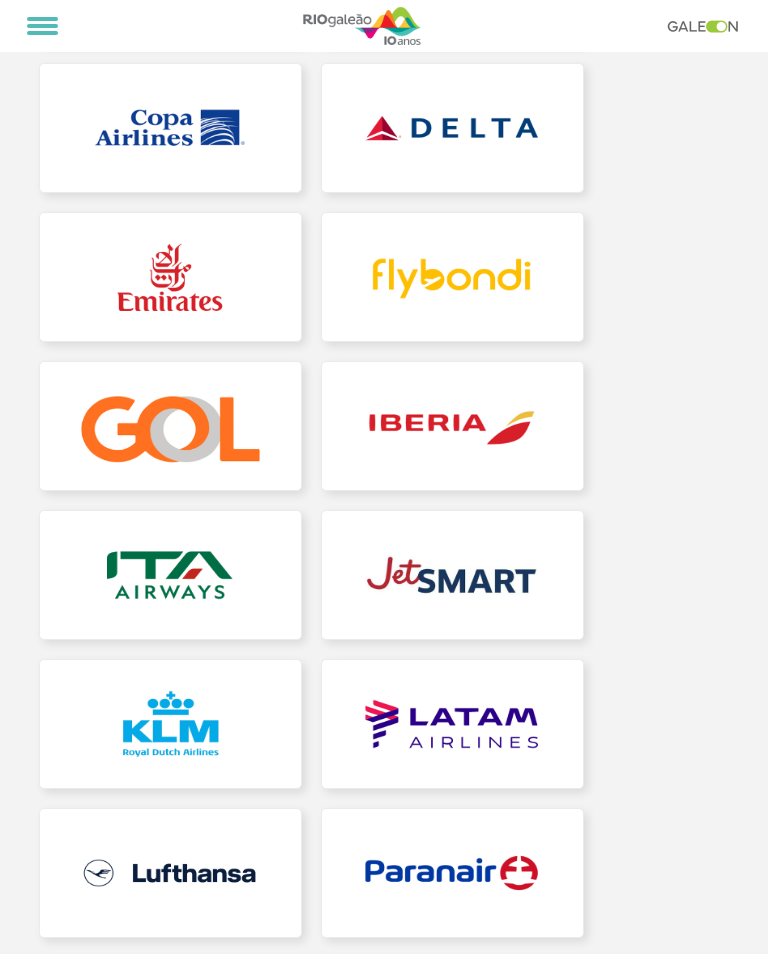 click at bounding box center [170, 724] 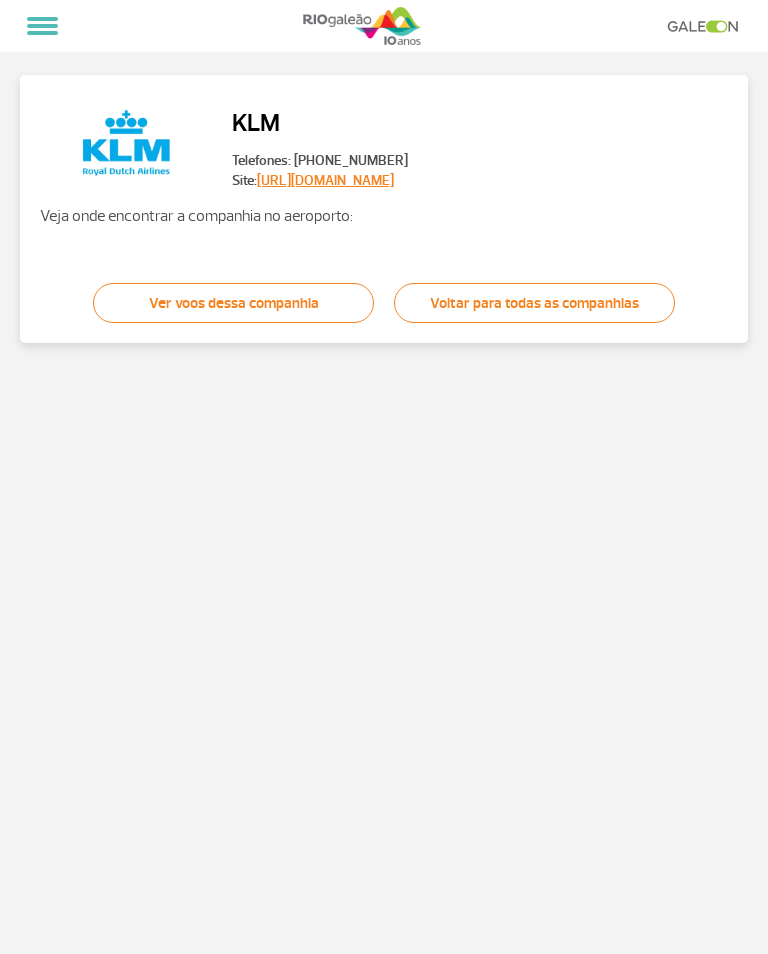 scroll, scrollTop: 0, scrollLeft: 0, axis: both 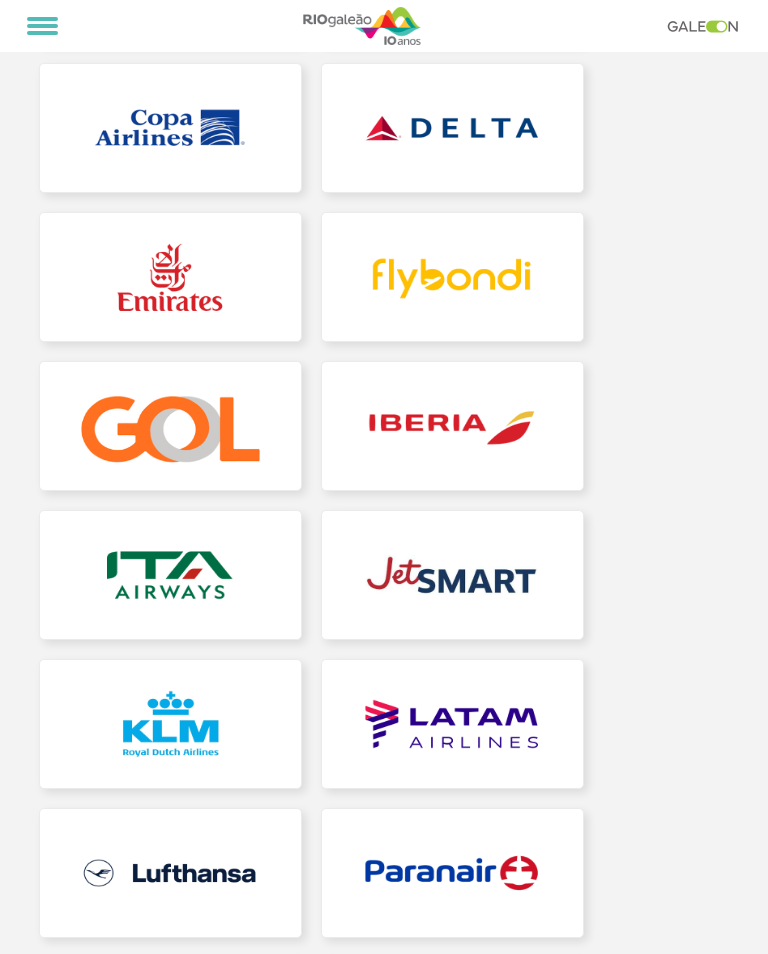 click at bounding box center [170, 873] 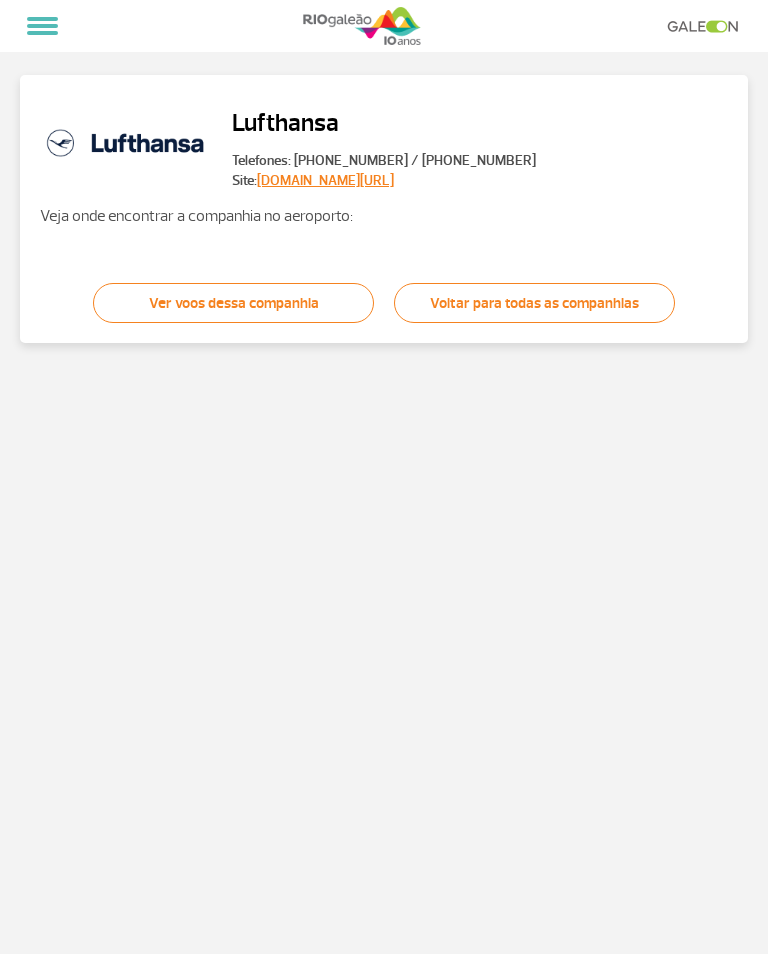 scroll, scrollTop: 0, scrollLeft: 0, axis: both 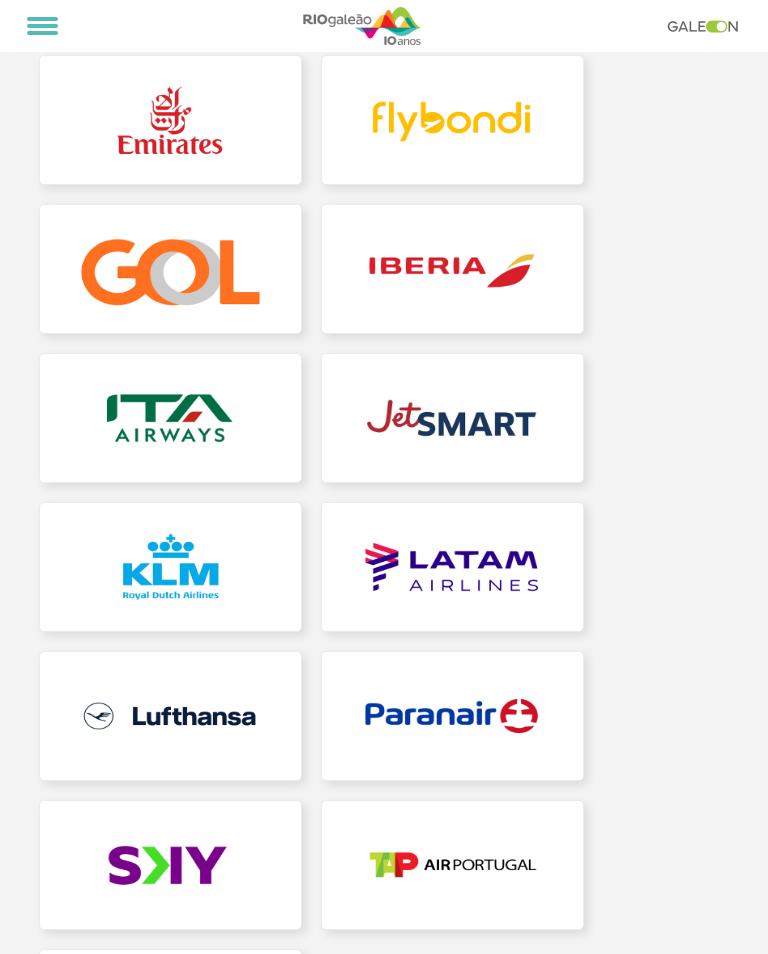 click at bounding box center (170, 865) 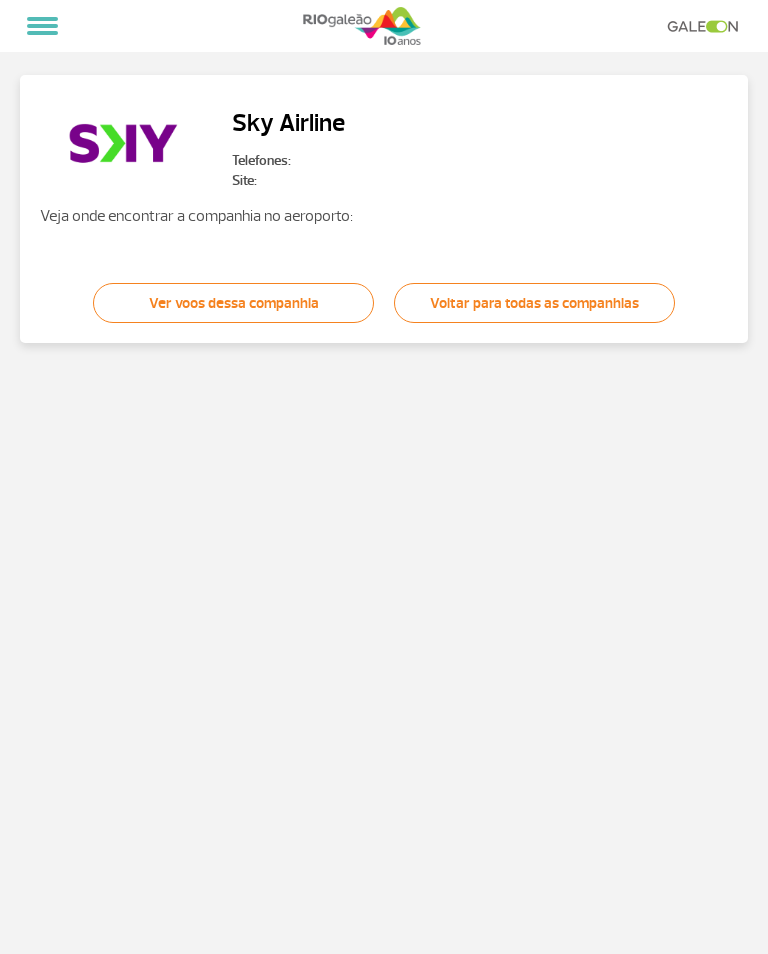 scroll, scrollTop: 0, scrollLeft: 0, axis: both 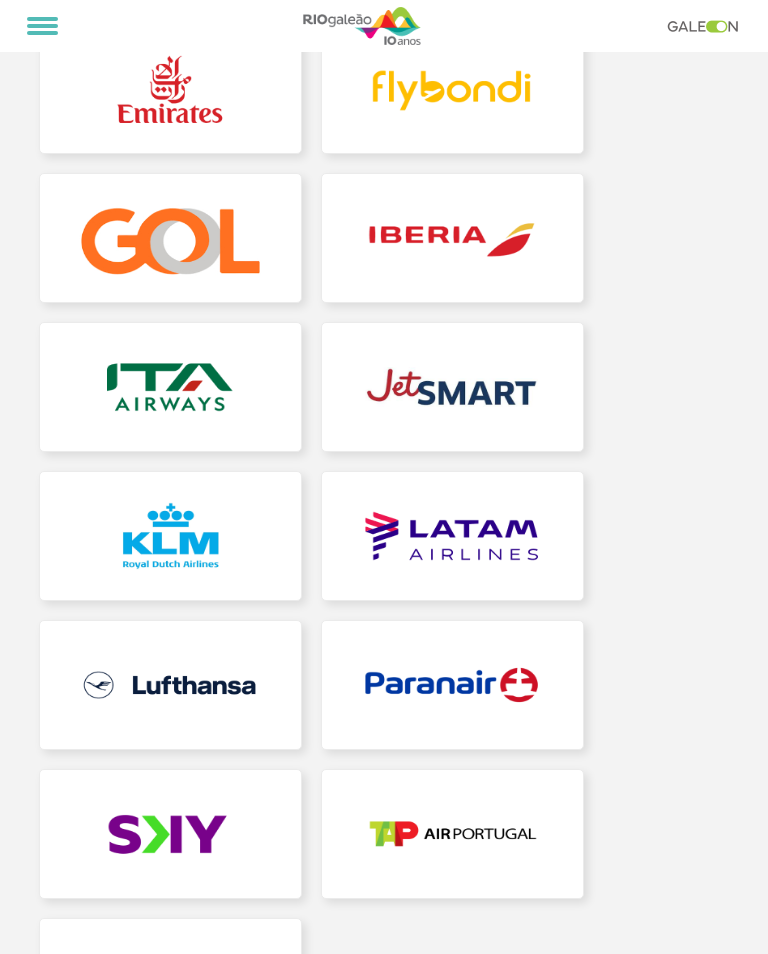 click at bounding box center [452, 834] 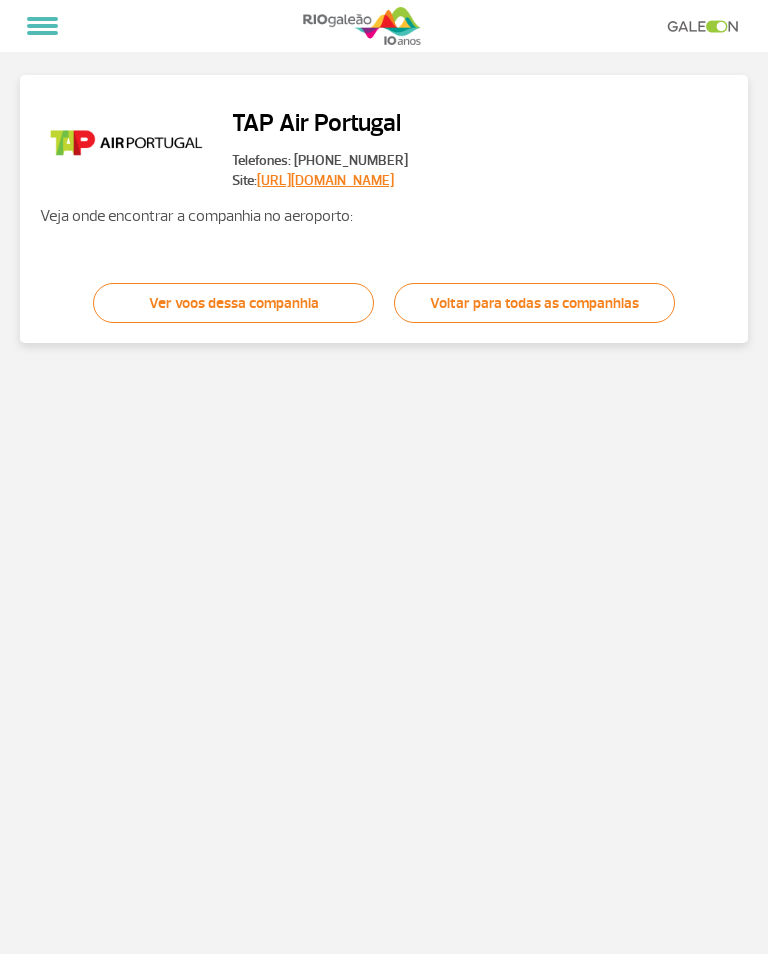 scroll, scrollTop: 0, scrollLeft: 0, axis: both 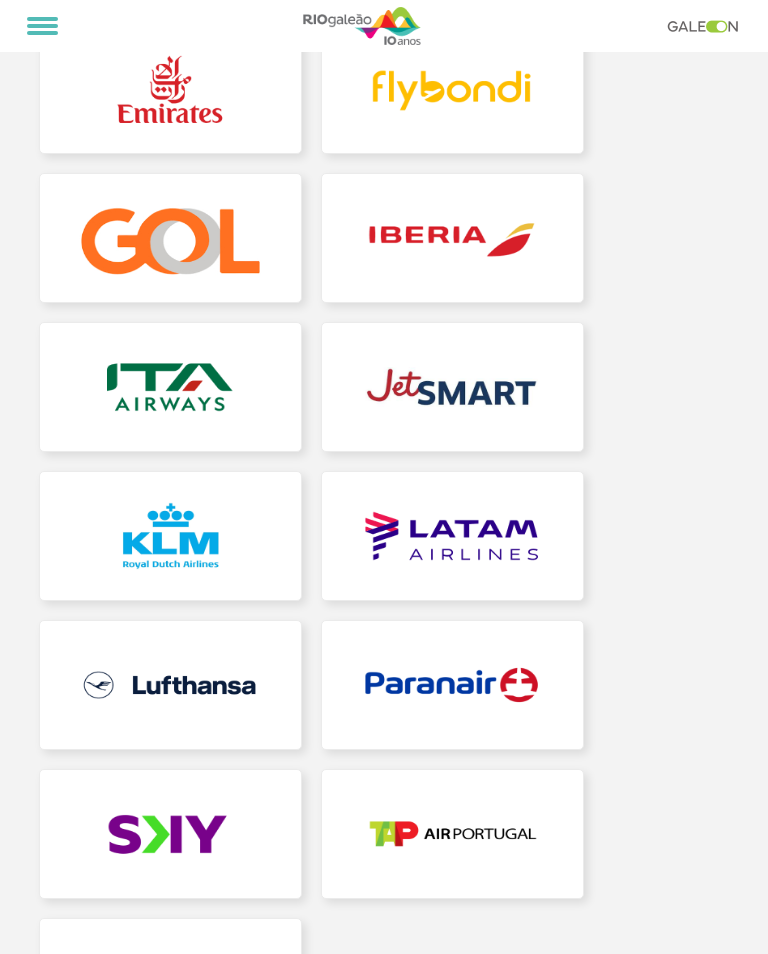 click at bounding box center [170, 983] 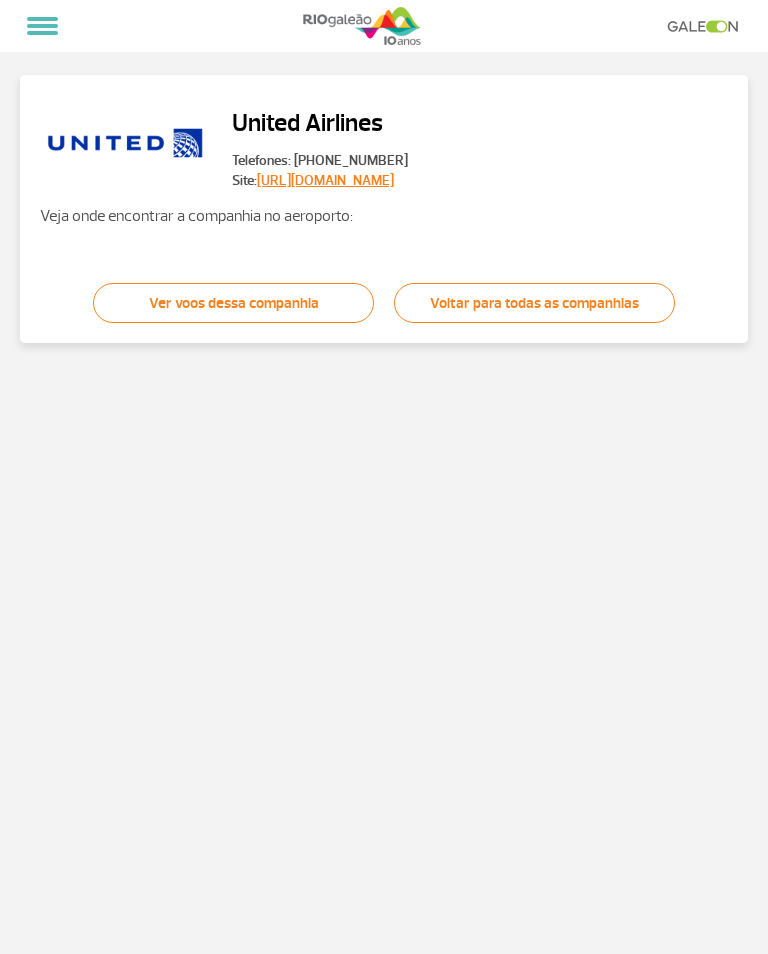 scroll, scrollTop: 0, scrollLeft: 0, axis: both 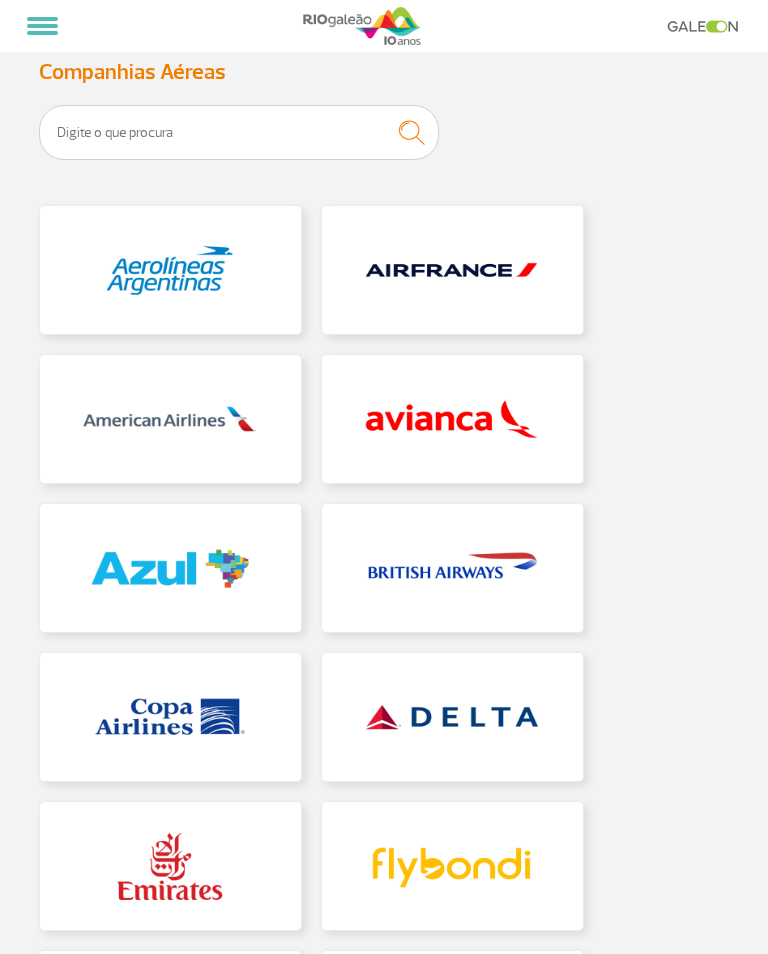 click at bounding box center (42, 26) 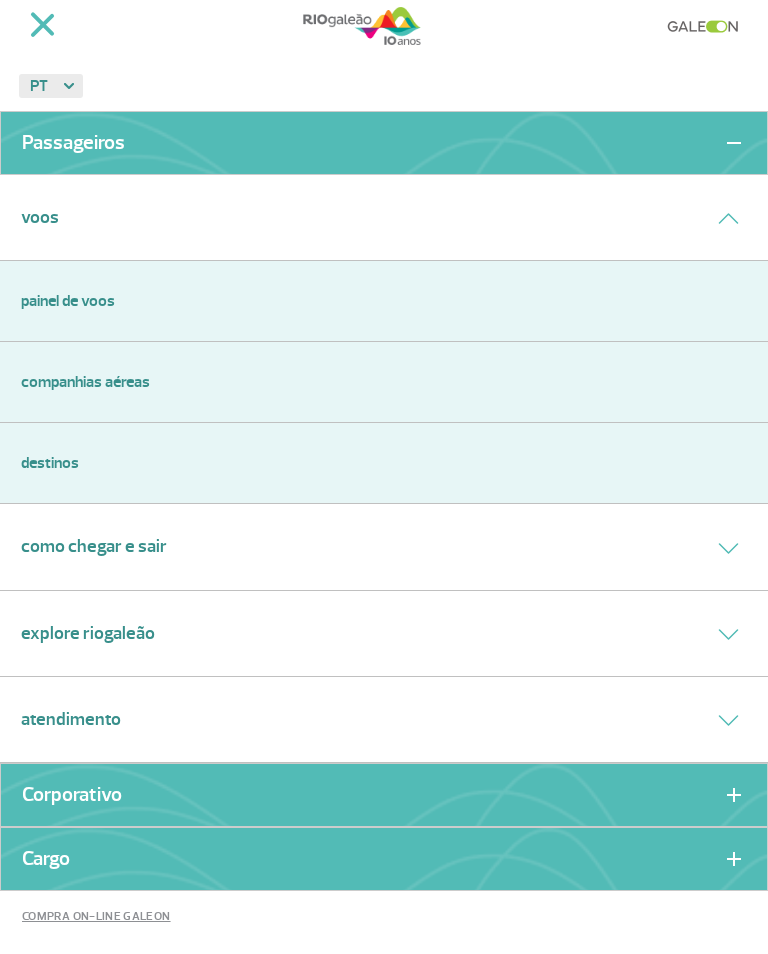 click on "Voos" at bounding box center [40, 217] 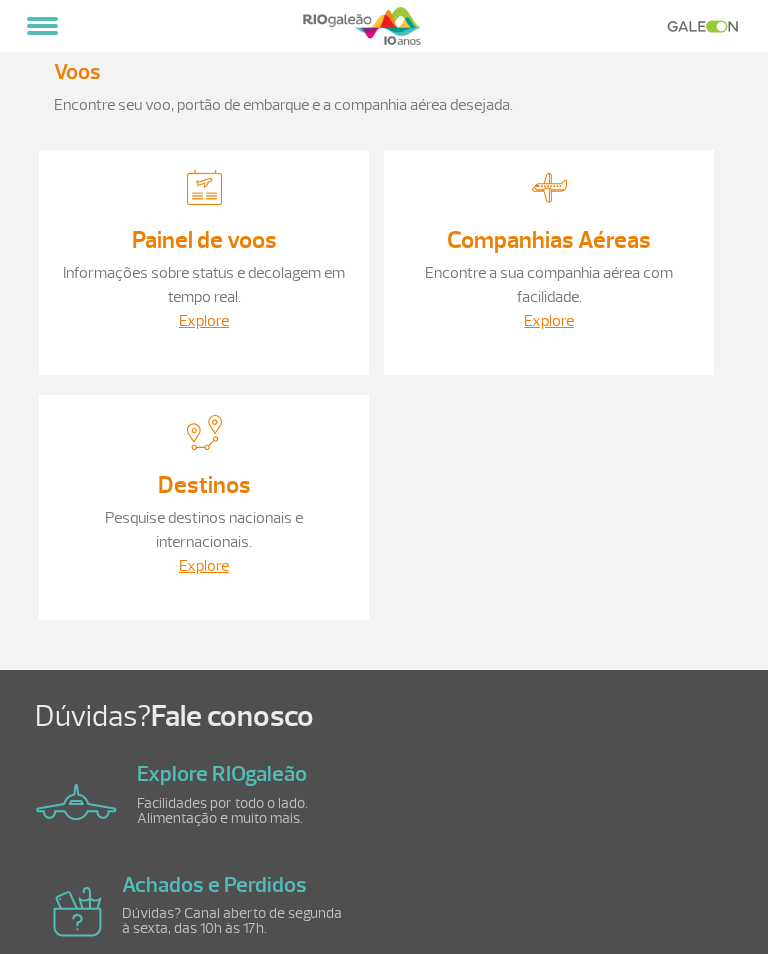 click on "Explore" at bounding box center [204, 321] 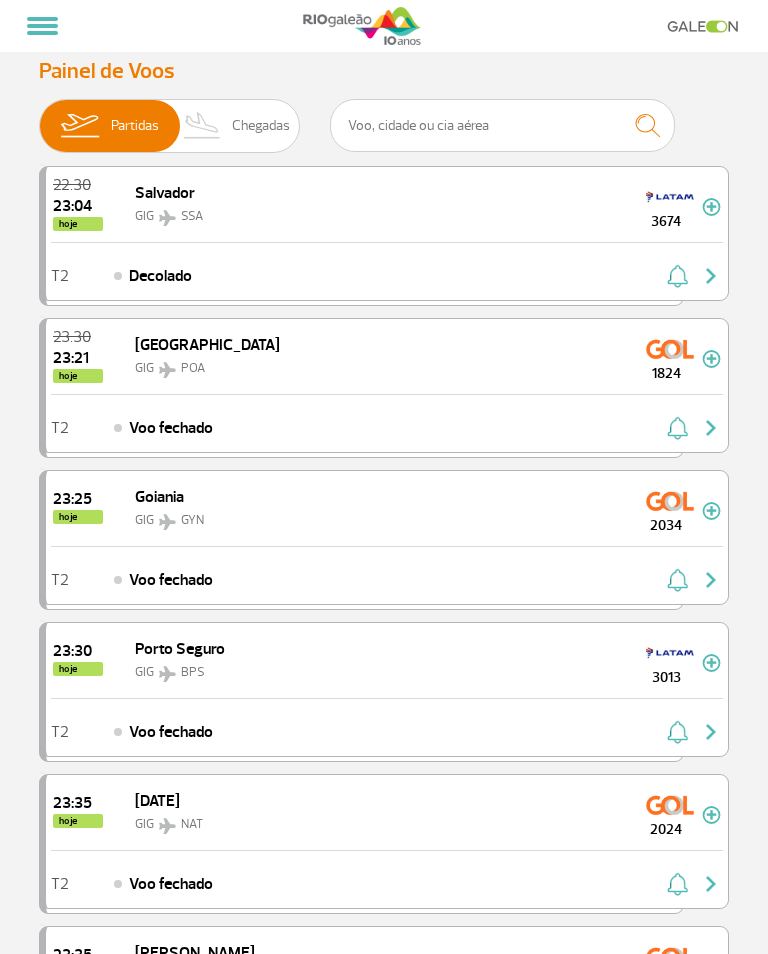 click on "Chegadas" at bounding box center [261, 126] 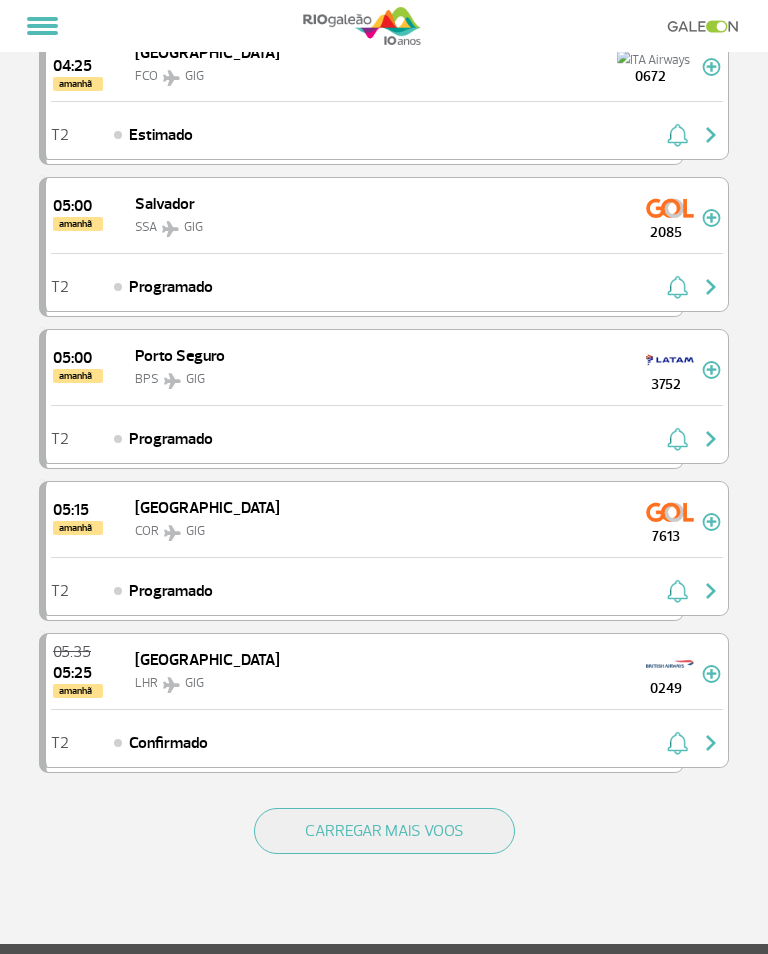 scroll, scrollTop: 2387, scrollLeft: 0, axis: vertical 